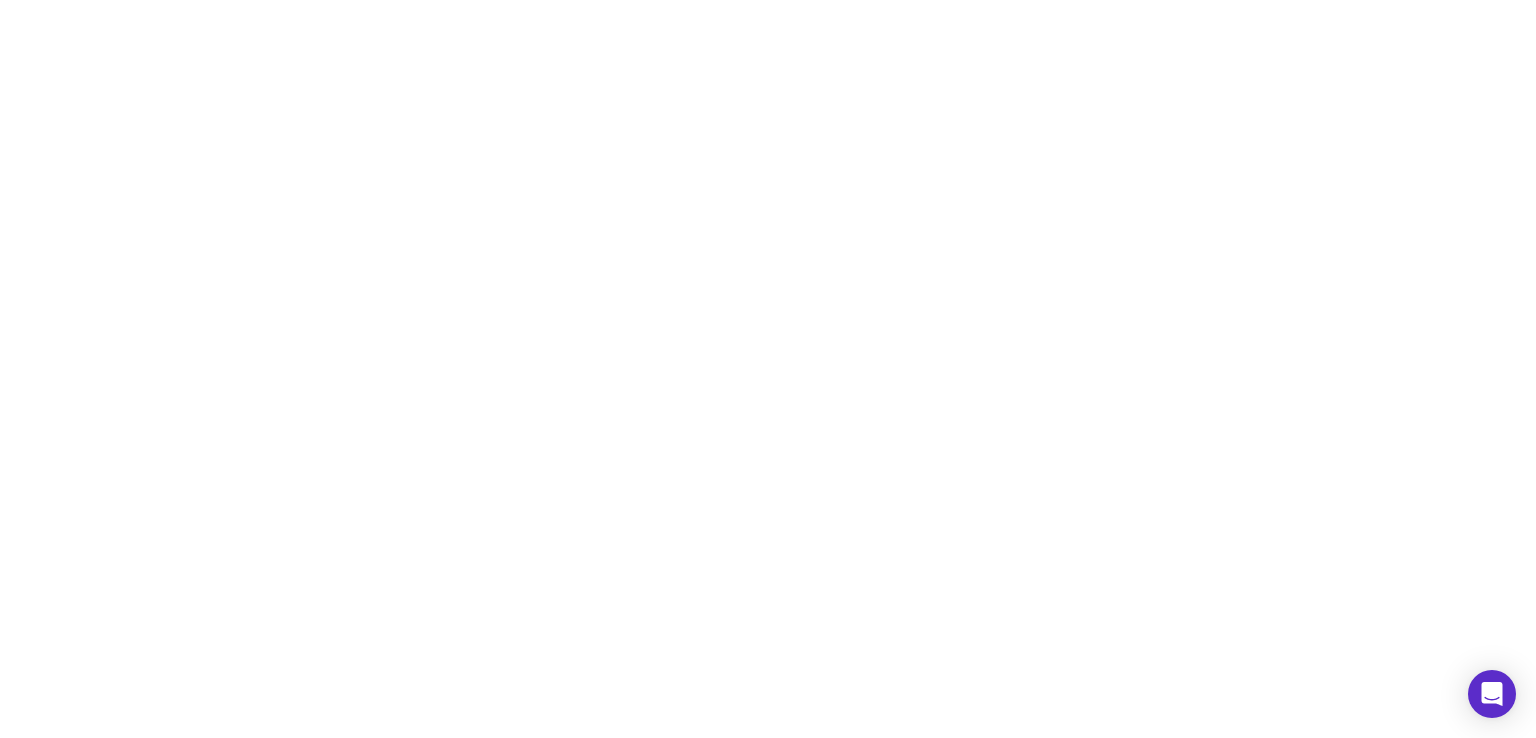 scroll, scrollTop: 0, scrollLeft: 0, axis: both 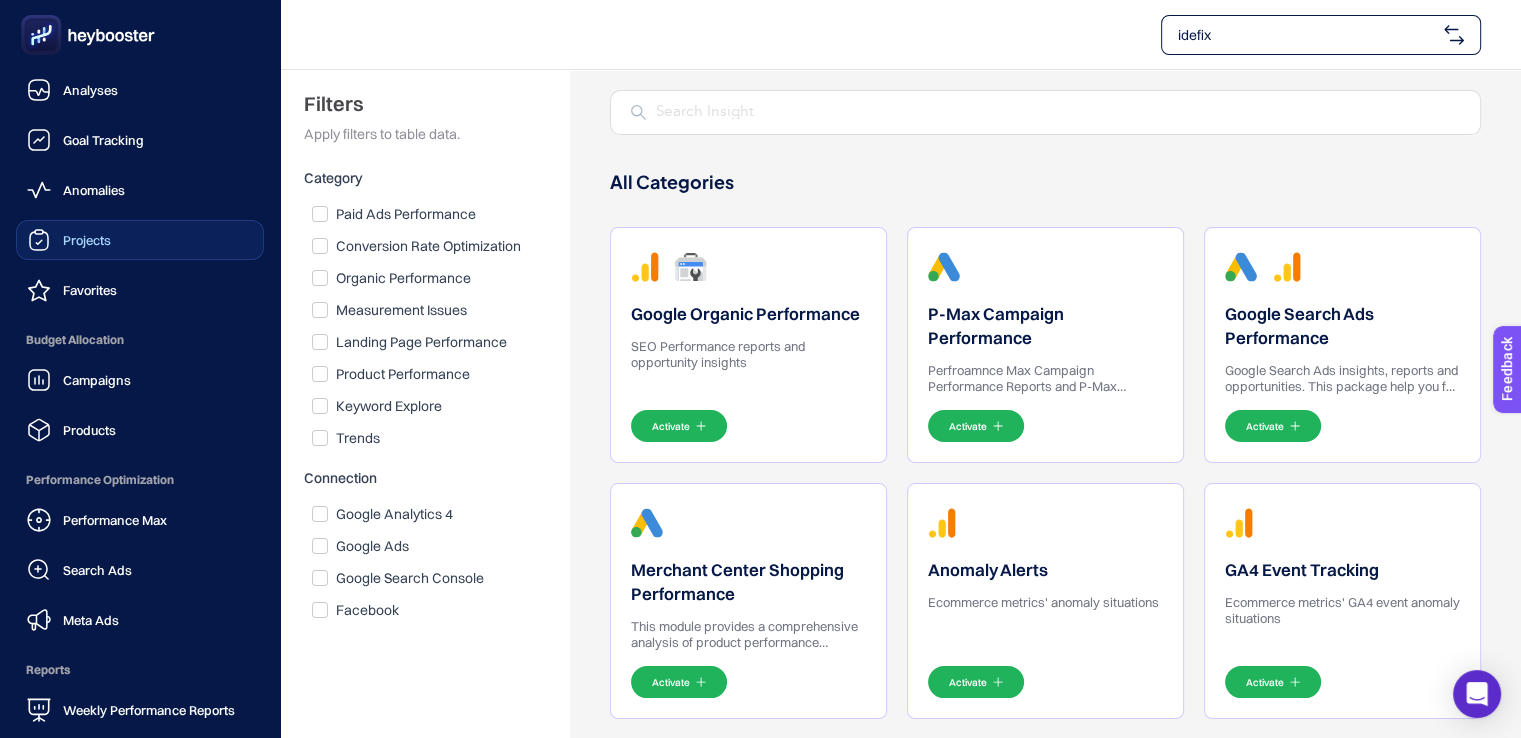 click on "Projects" at bounding box center (140, 240) 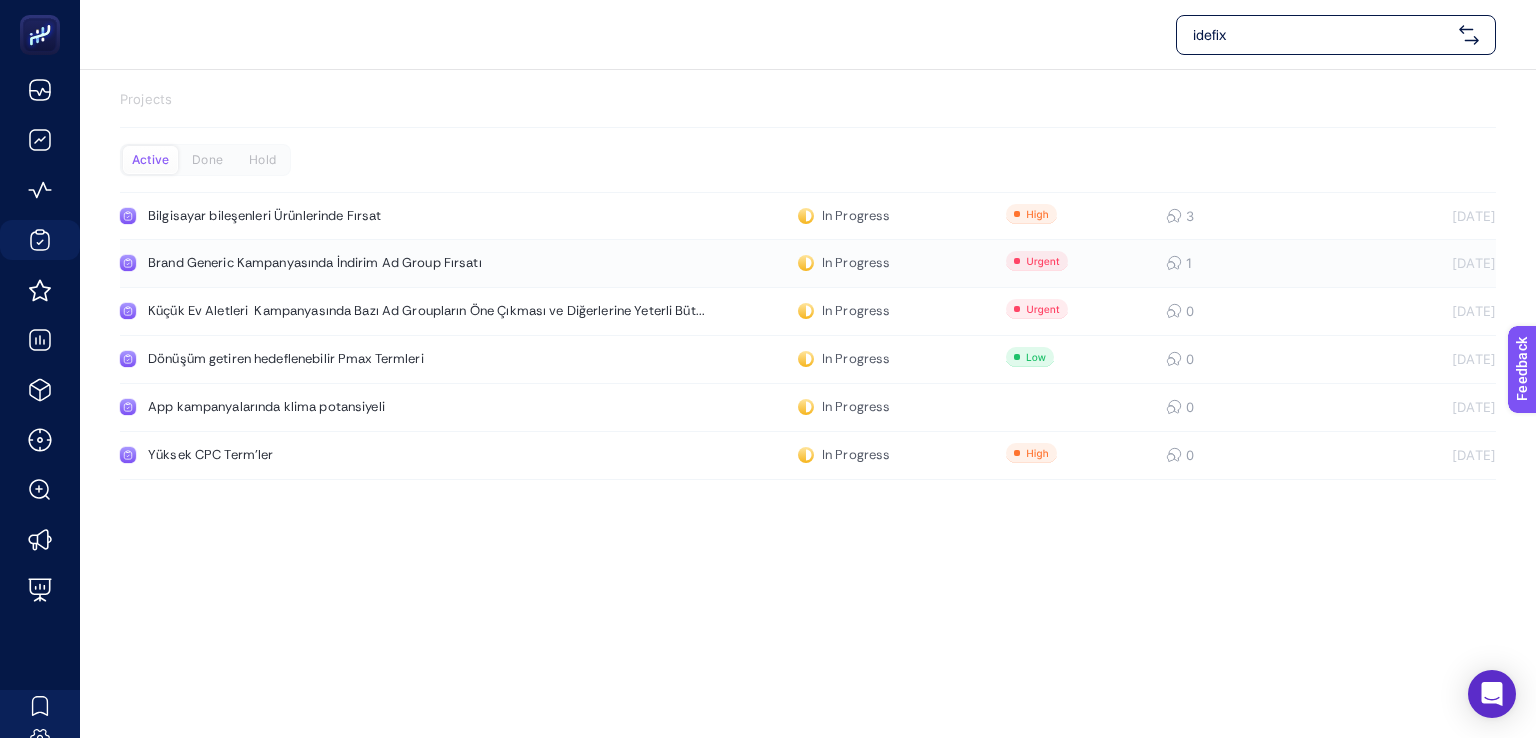 click on "Brand Generic Kampanyasında İndirim Ad Group Fırsatı" at bounding box center [379, 263] 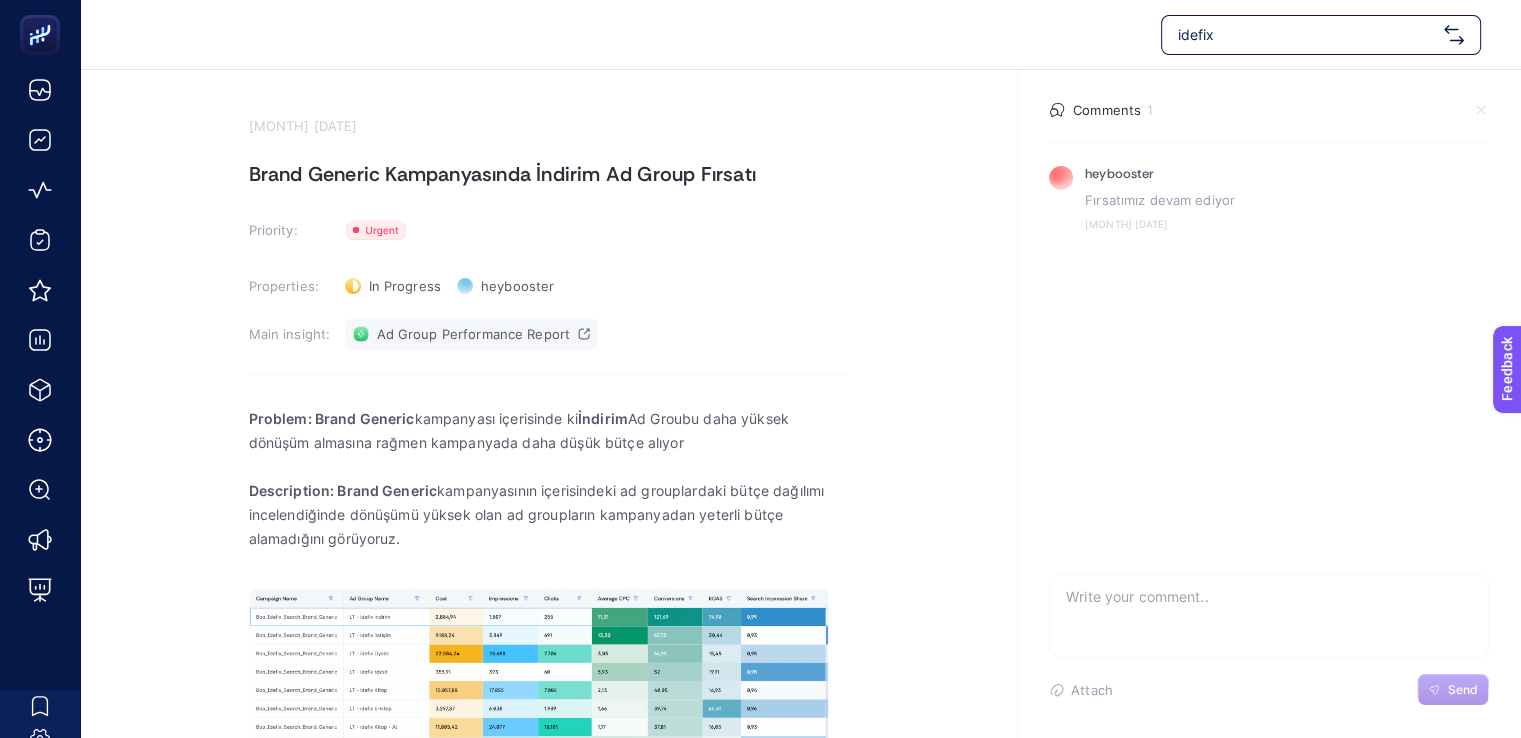 click on "Ad Group Performance Report" at bounding box center [474, 334] 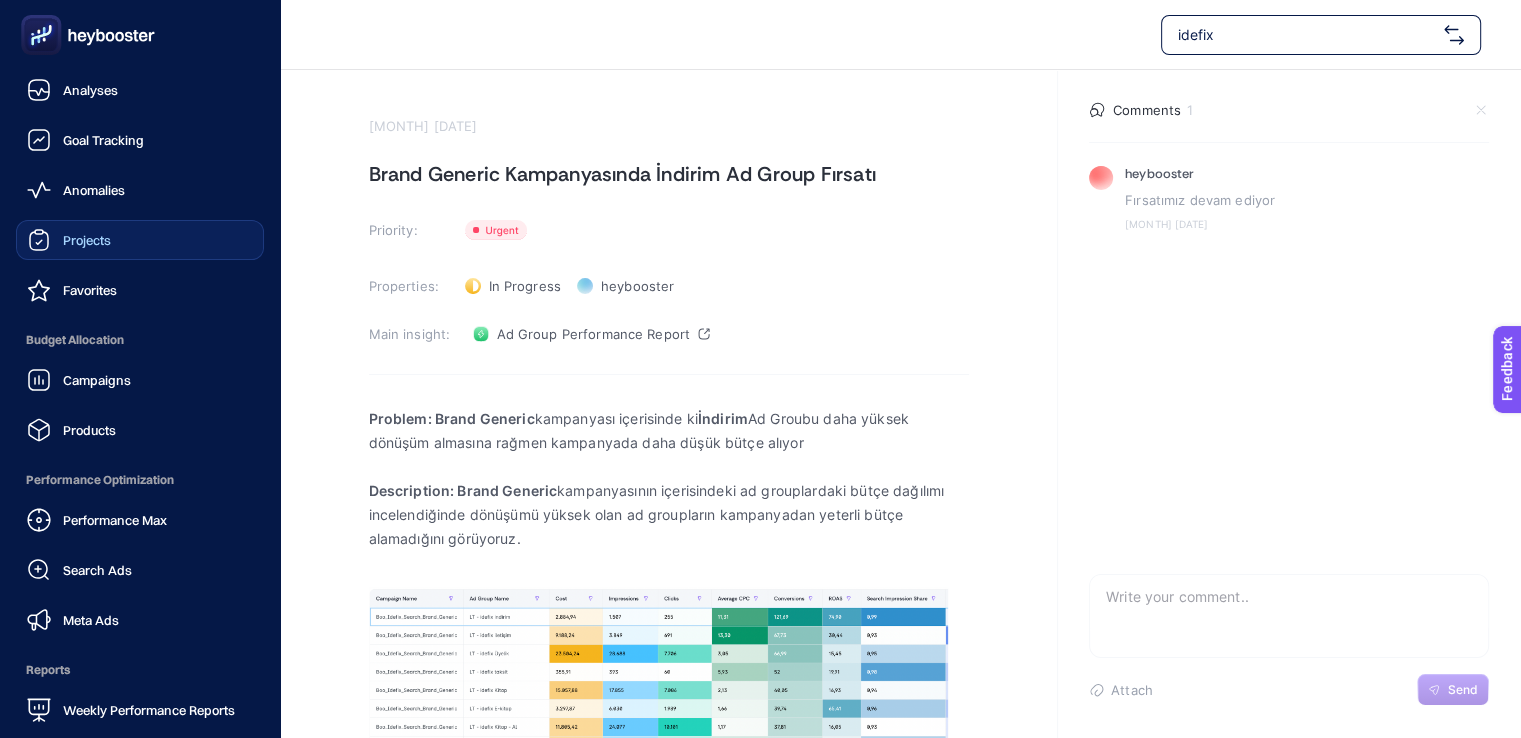 click on "Projects" at bounding box center [87, 240] 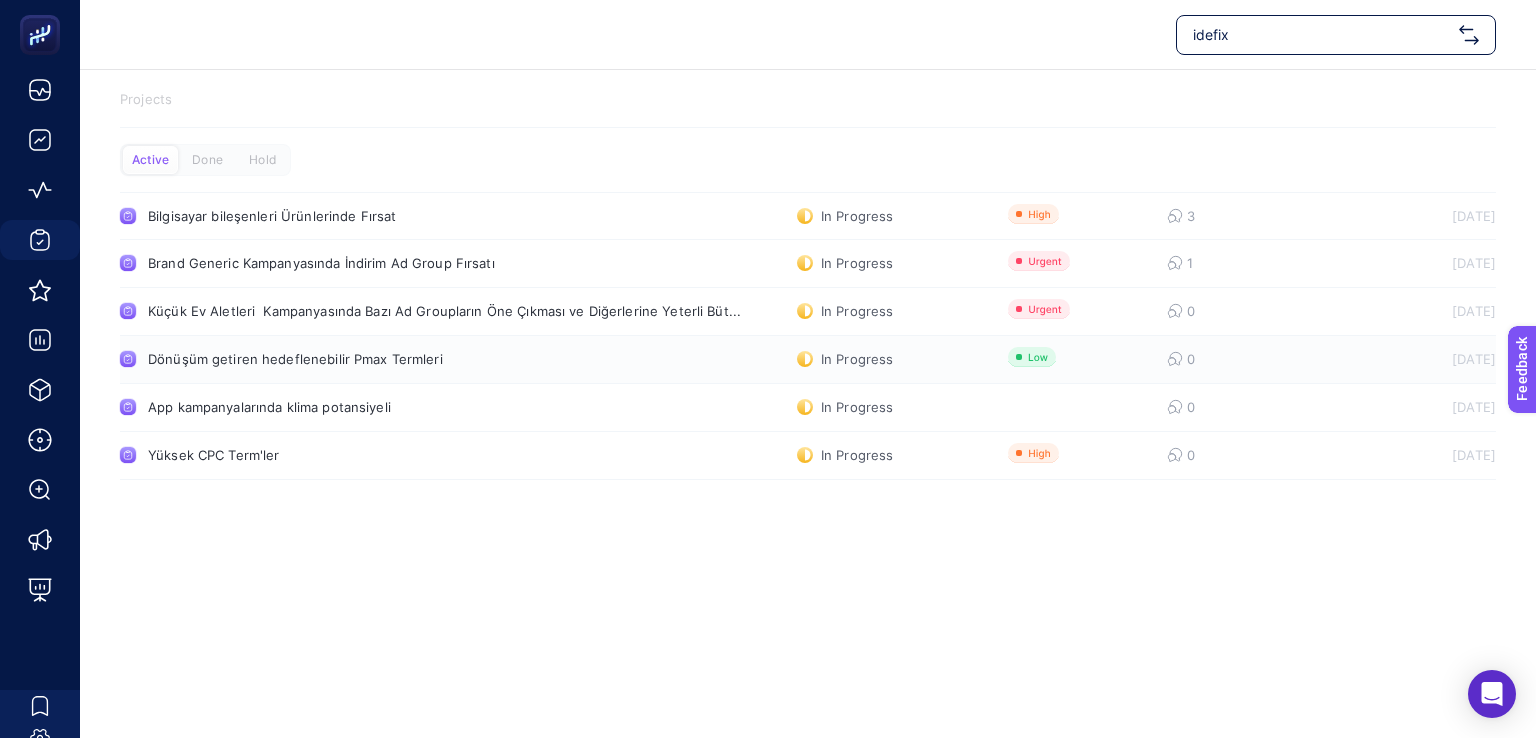 click on "Dönüşüm getiren hedeflenebilir Pmax Termleri" at bounding box center (379, 359) 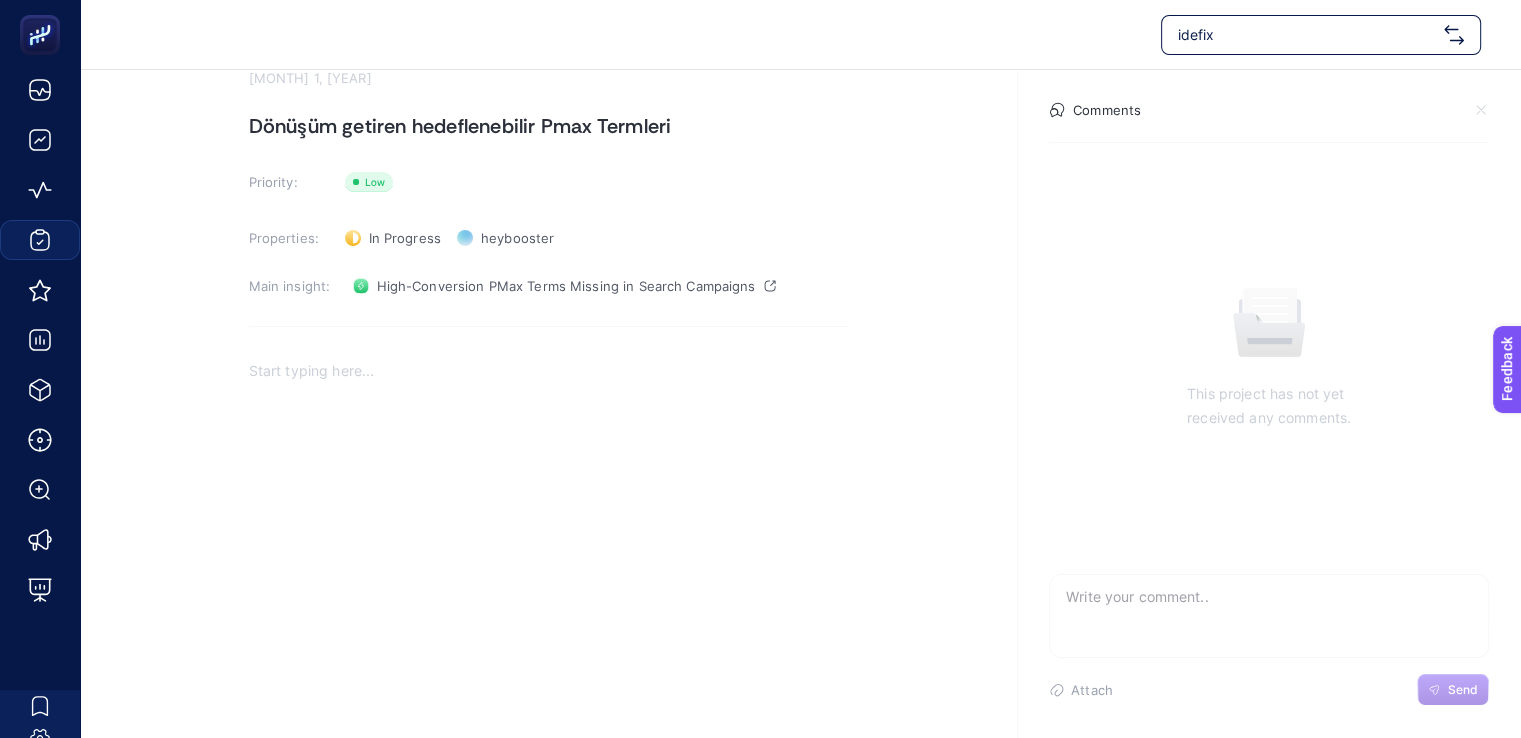 scroll, scrollTop: 56, scrollLeft: 0, axis: vertical 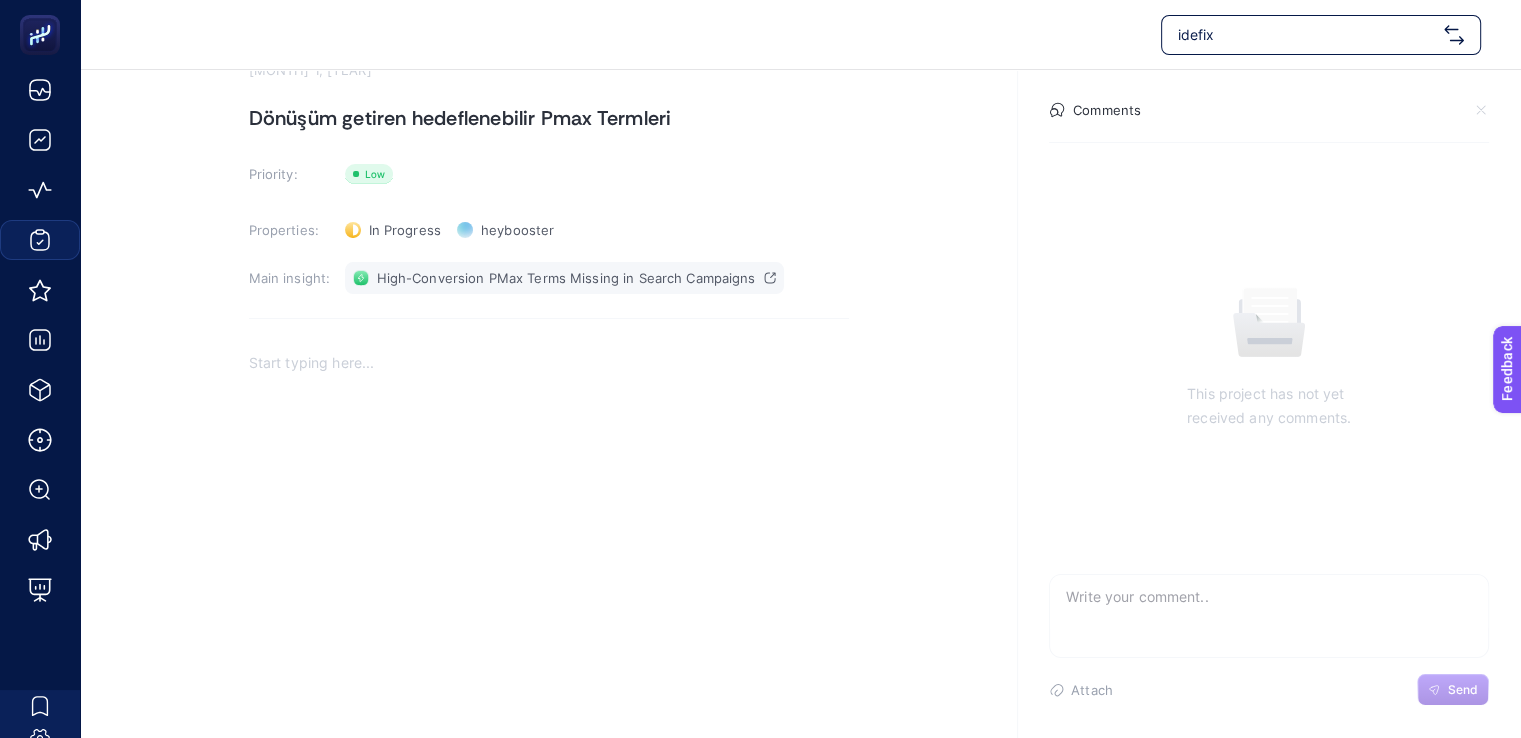 click on "High-Conversion PMax Terms Missing in Search Campaigns" at bounding box center (566, 278) 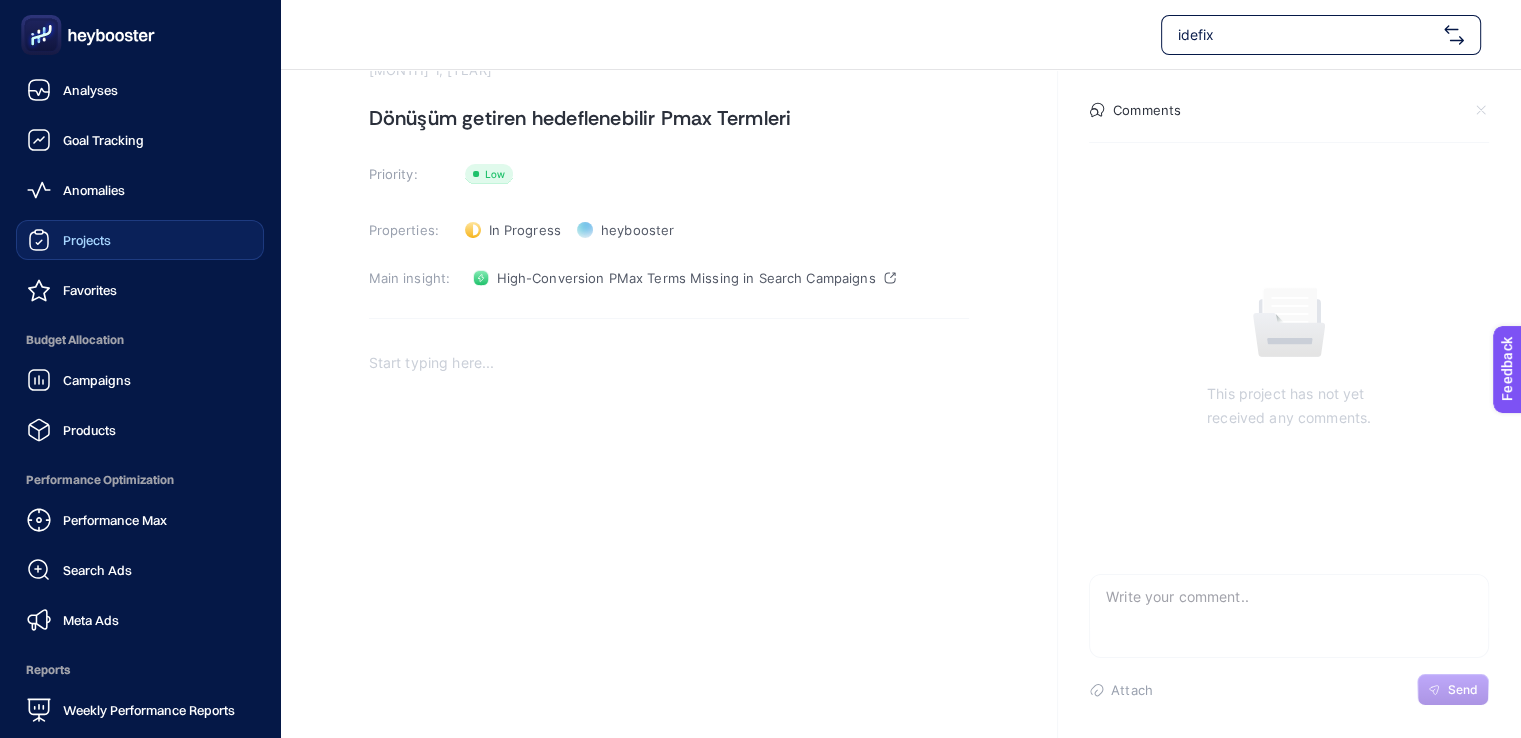 click on "Projects" at bounding box center [140, 240] 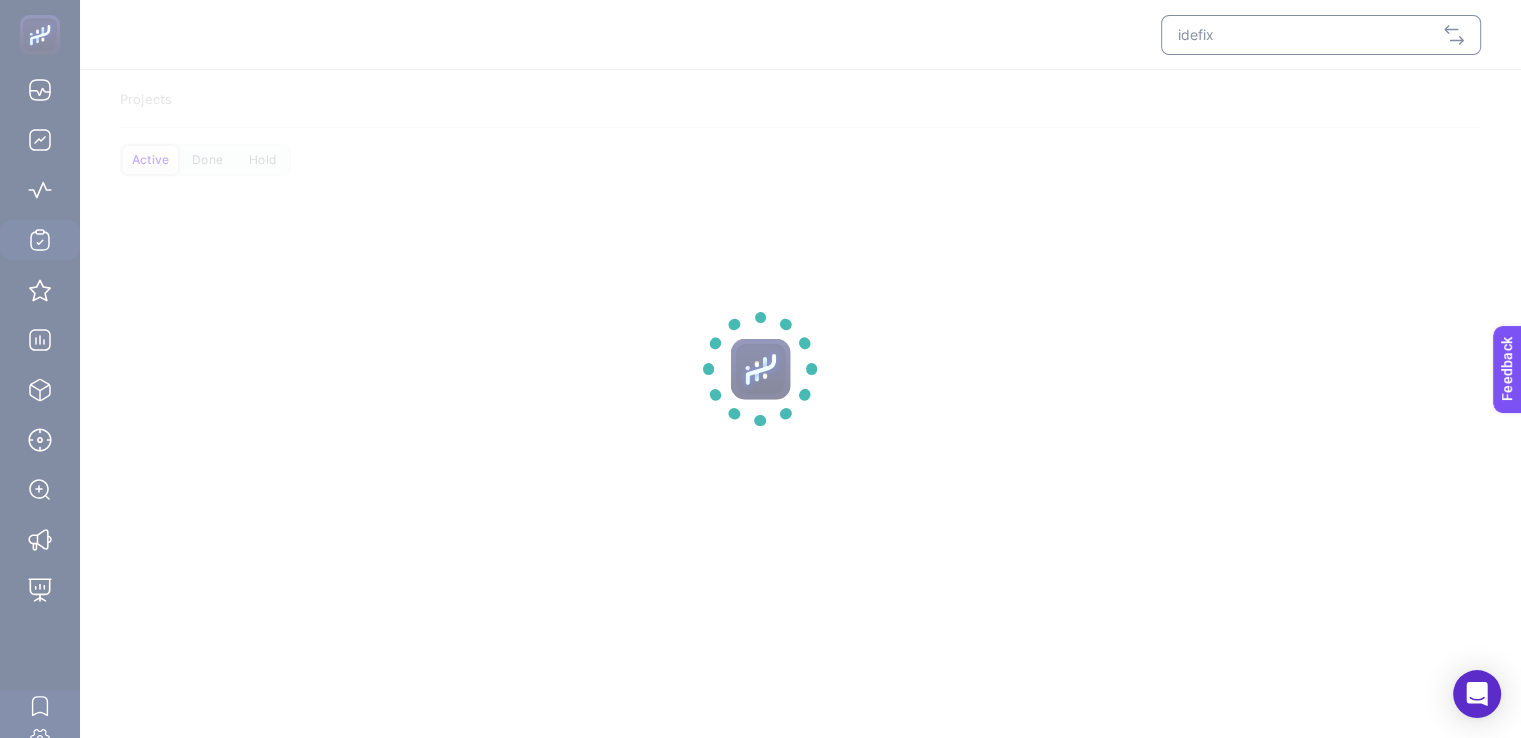 scroll, scrollTop: 0, scrollLeft: 0, axis: both 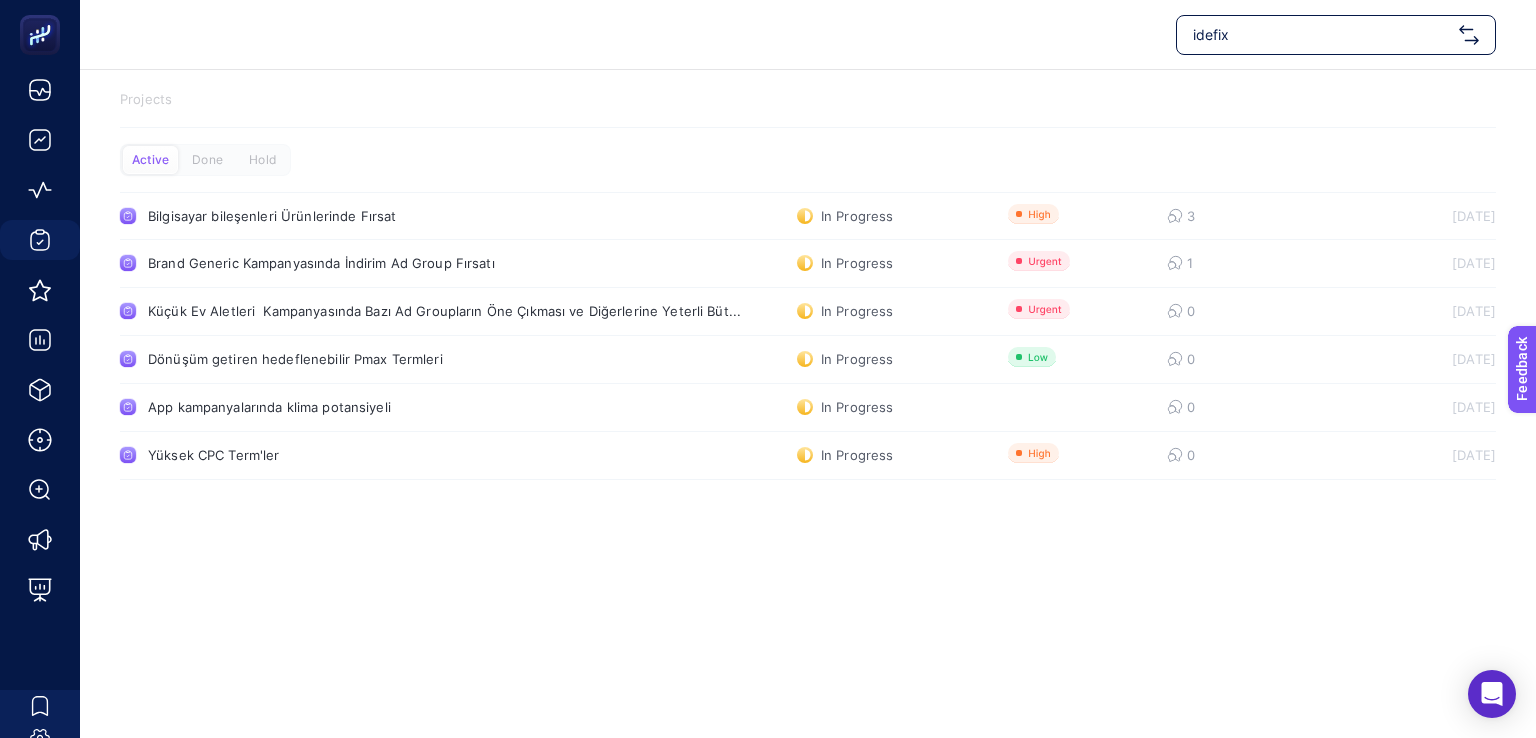 click on "idefix Projects Active Done Hold Bilgisayar bileşenleri Ürünlerinde Fırsat  In Progress  3 [DATE] Brand Generic Kampanyasında İndirim Ad Group Fırsatı  In Progress  1 [DATE] Küçük Ev Aletleri  Kampanyasında Bazı Ad Groupların Öne Çıkması ve Diğerlerine Yeterli Büt...  In Progress  0 [DATE] Dönüşüm getiren hedeflenebilir Pmax Termleri  In Progress  0 [DATE] App kampanyalarında klima potansiyeli  In Progress  0 [DATE] Yüksek CPC Term'ler  In Progress  0 [DATE]" at bounding box center [768, 369] 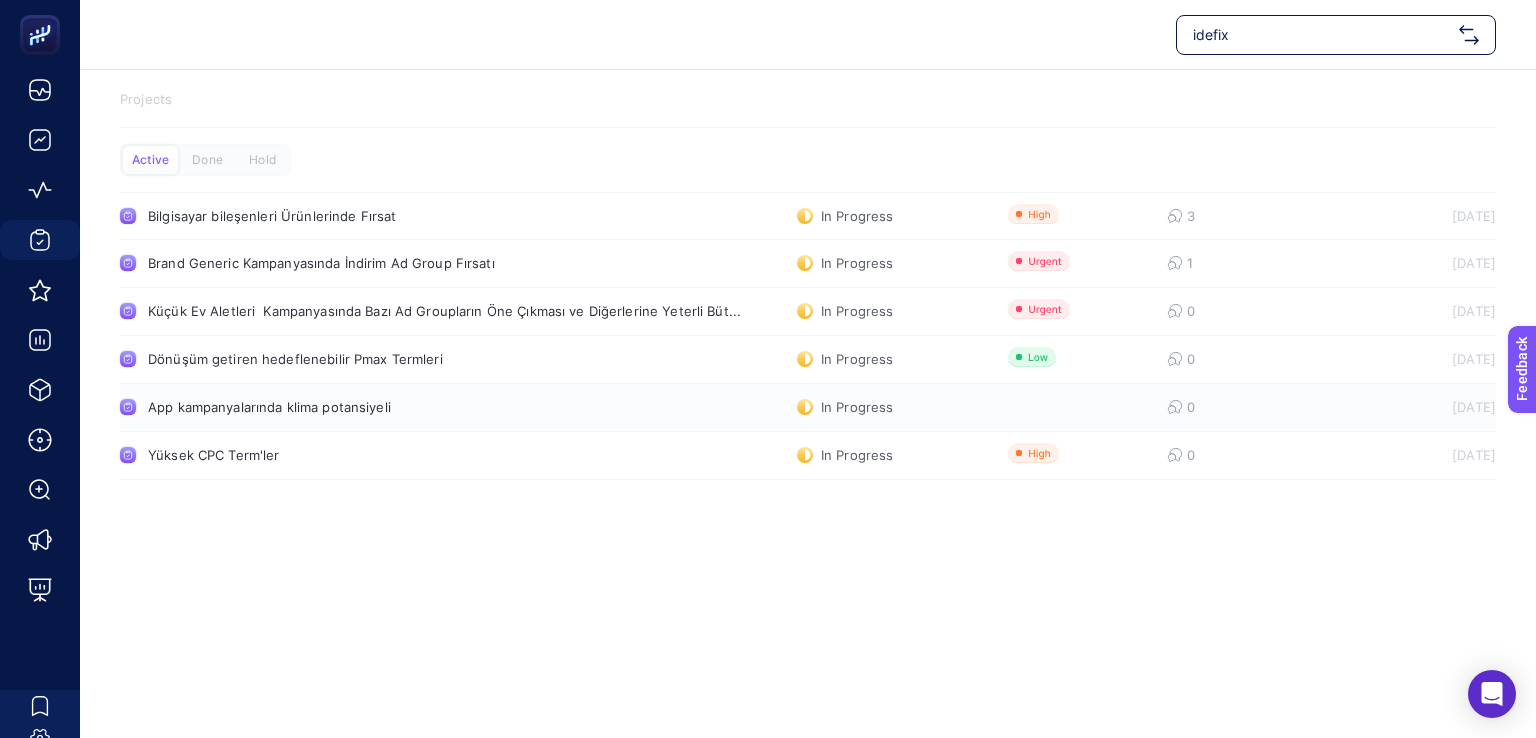 click on "App kampanyalarında klima potansiyeli" at bounding box center (379, 407) 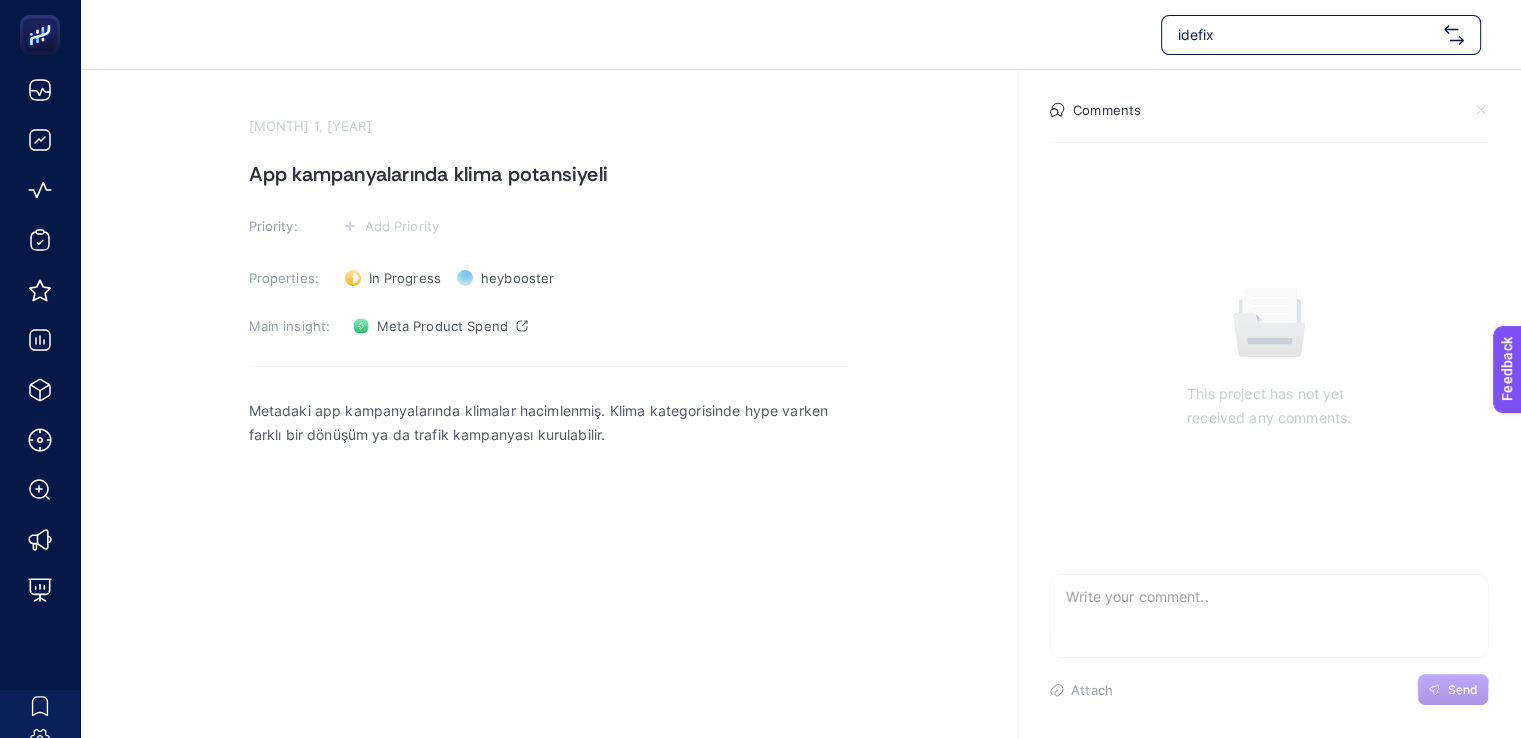 click on "Metadaki app kampanyalarında klimalar hacimlenmiş. Klima kategorisinde hype varken farklı bir dönüşüm ya da trafik kampanyası kurulabilir." at bounding box center (549, 423) 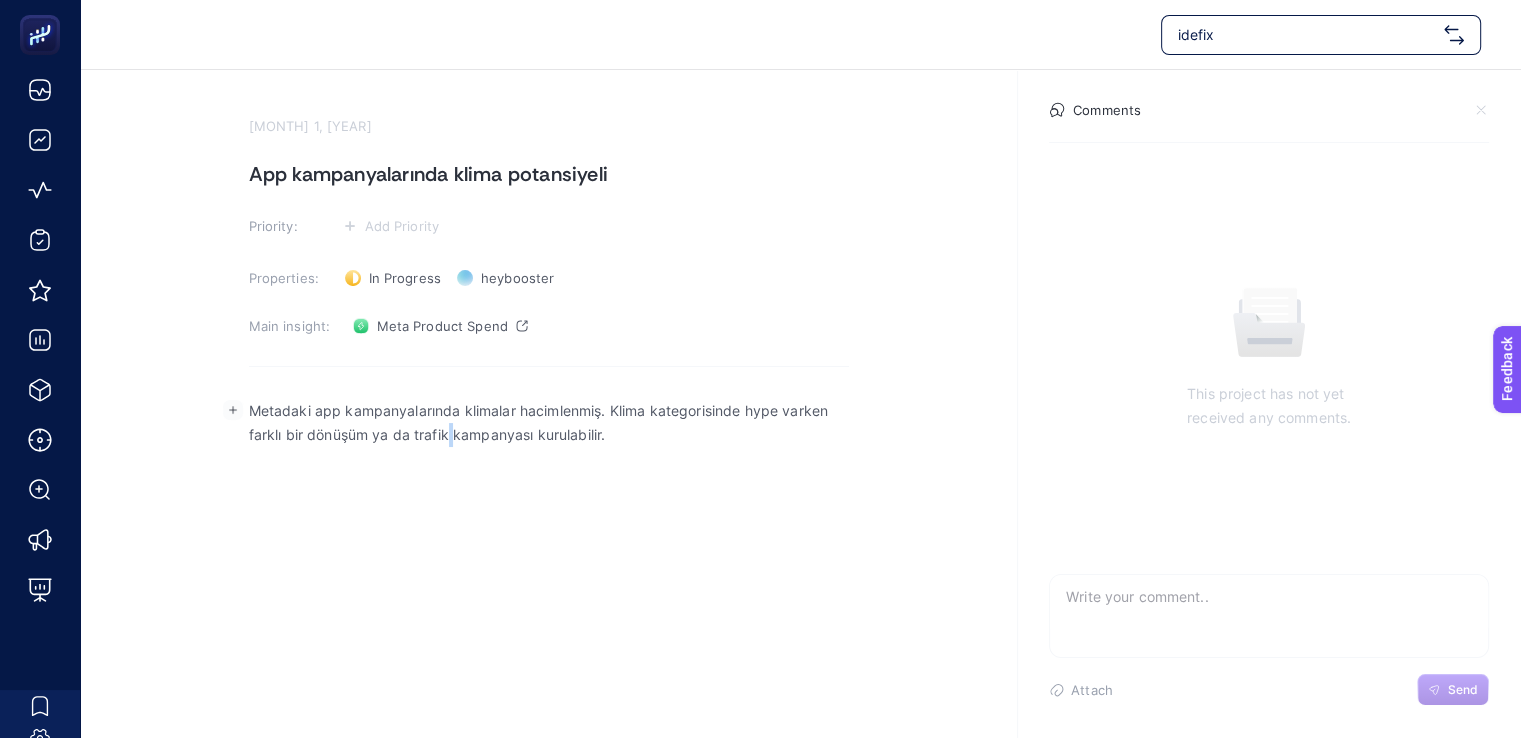 click on "Metadaki app kampanyalarında klimalar hacimlenmiş. Klima kategorisinde hype varken farklı bir dönüşüm ya da trafik kampanyası kurulabilir." at bounding box center [549, 423] 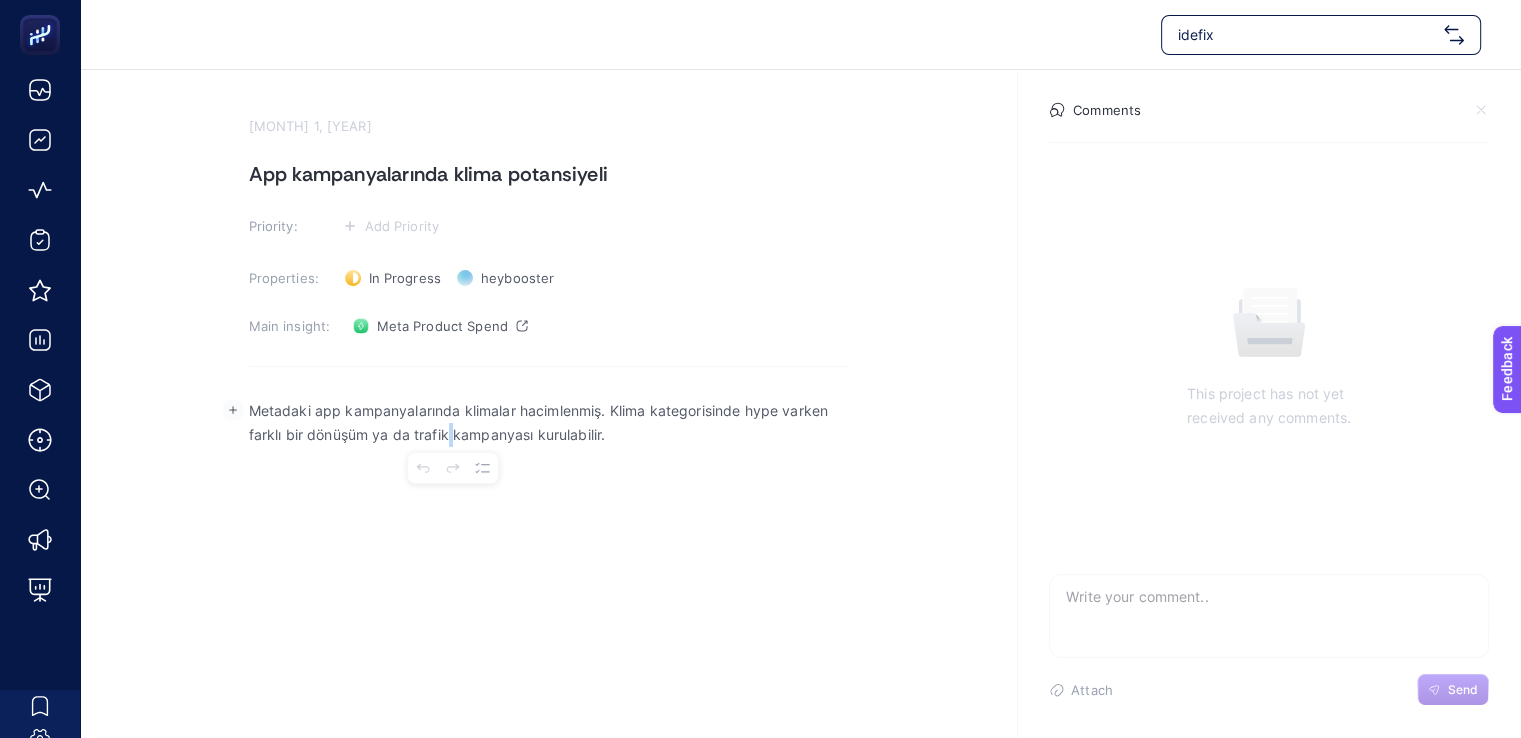 click on "Metadaki app kampanyalarında klimalar hacimlenmiş. Klima kategorisinde hype varken farklı bir dönüşüm ya da trafik kampanyası kurulabilir." at bounding box center [549, 423] 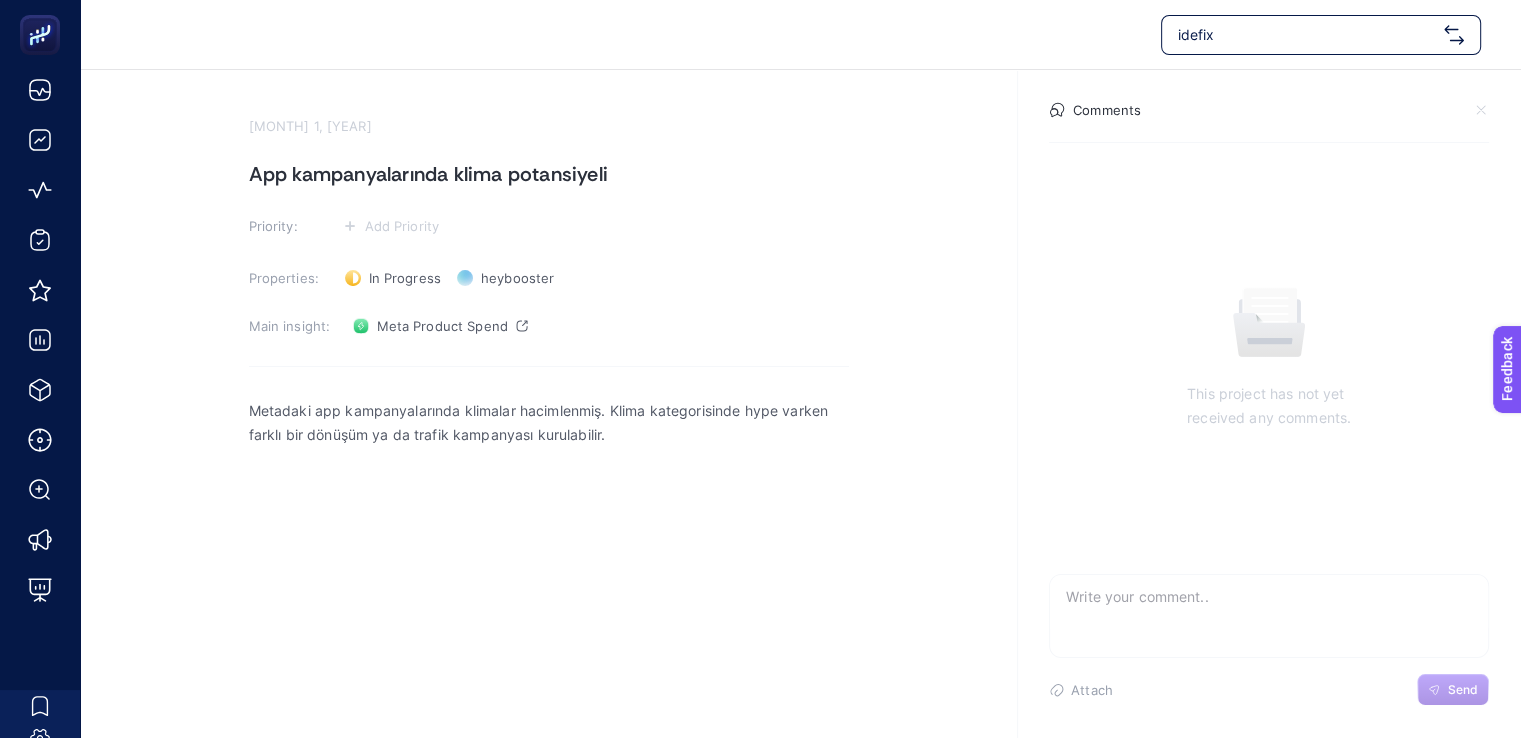 click on "[MONTH] 1, [YEAR] App kampanyalarında klima potansiyeli  Priority:   Add Priority   Properties:  In Progress Status heybooster  Owner  Main insight:  Meta Product Spend Metadaki app kampanyalarında klimalar hacimlenmiş. Klima kategorisinde hype varken farklı bir dönüşüm ya da trafik kampanyası kurulabilir." at bounding box center [549, 452] 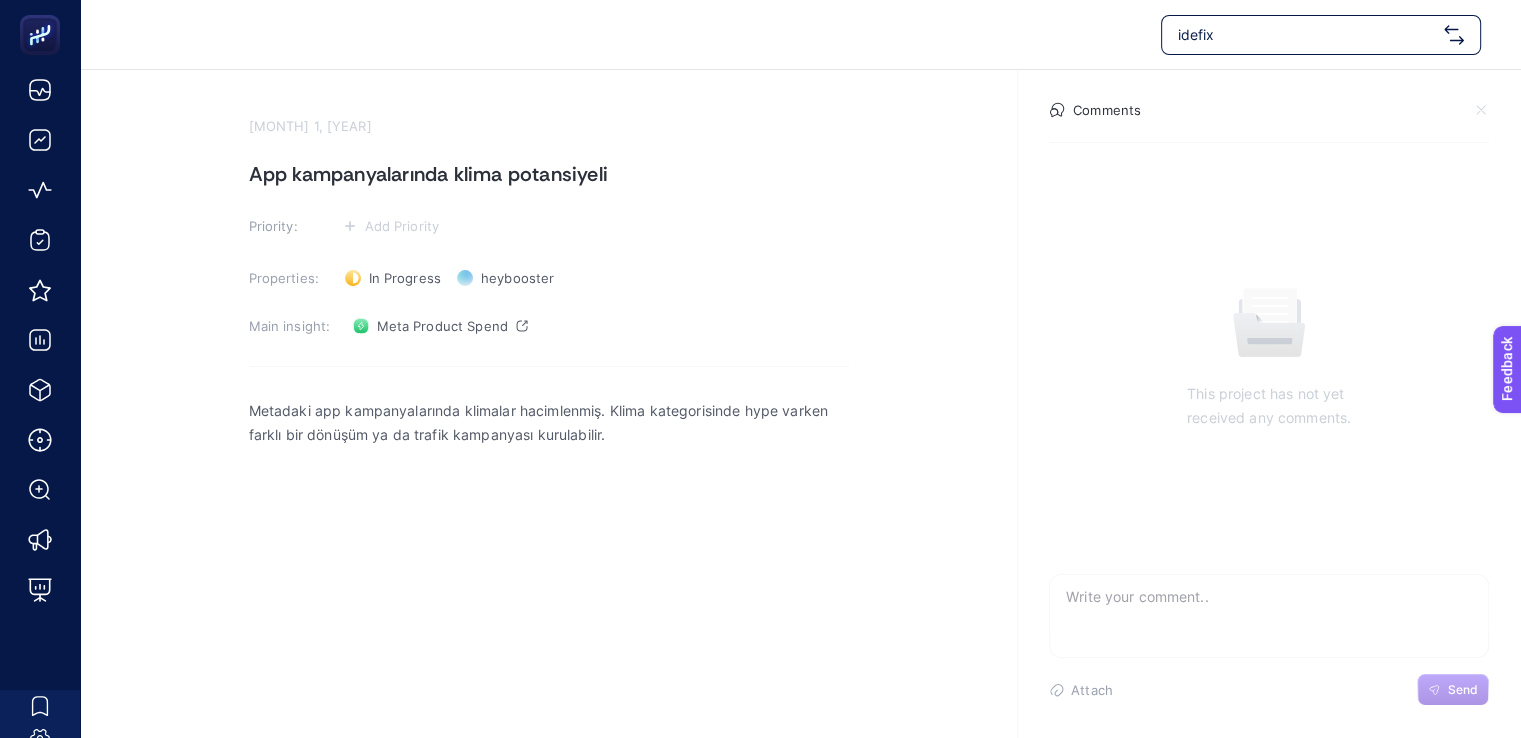 click on "[MONTH] 1, [YEAR] App kampanyalarında klima potansiyeli  Priority:   Add Priority   Properties:  In Progress Status heybooster  Owner  Main insight:  Meta Product Spend Metadaki app kampanyalarında klimalar hacimlenmiş. Klima kategorisinde hype varken farklı bir dönüşüm ya da trafik kampanyası kurulabilir.   Comments   This project has not yet  received any comments.  Attach Send" at bounding box center [800, 428] 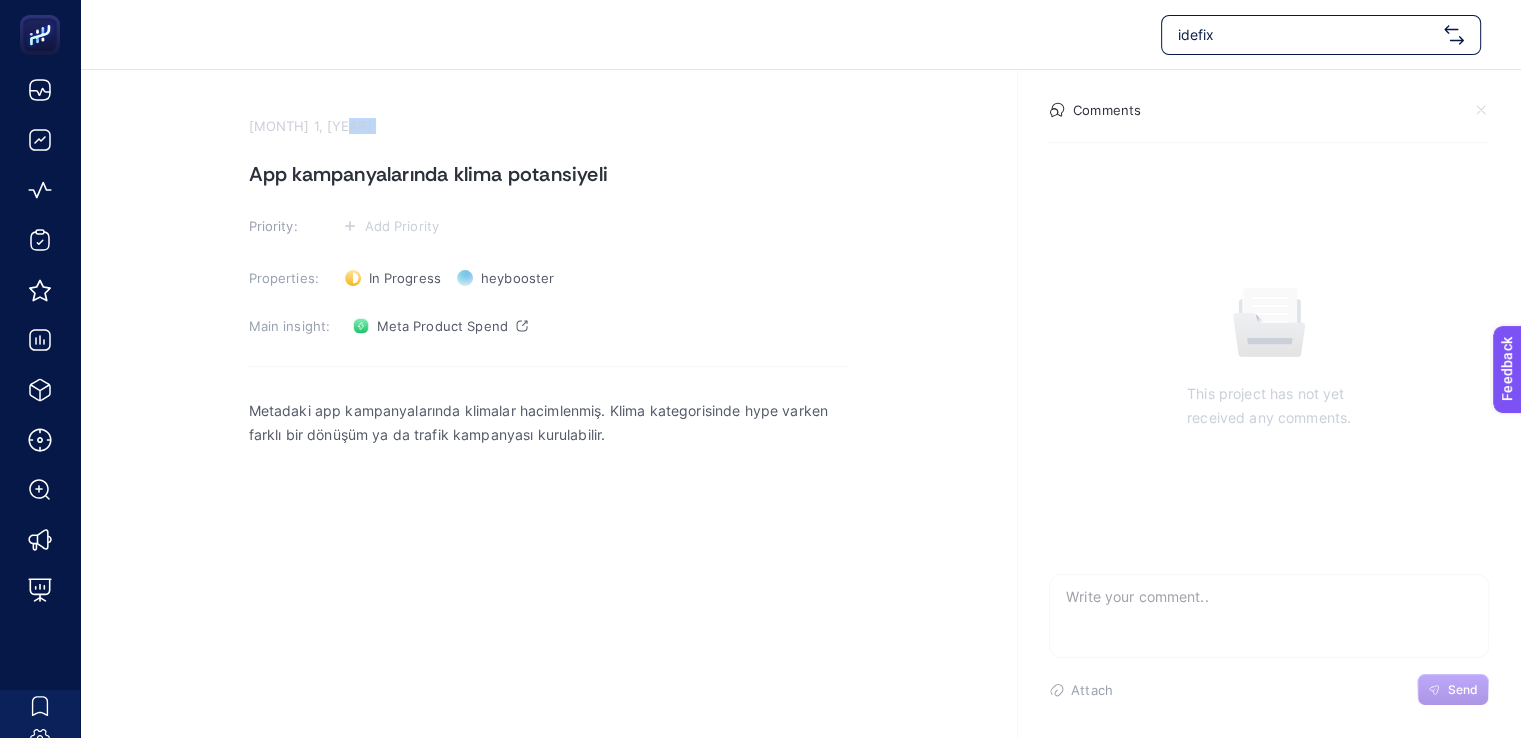 click on "[MONTH] 1, [YEAR] App kampanyalarında klima potansiyeli  Priority:   Add Priority   Properties:  In Progress Status heybooster  Owner  Main insight:  Meta Product Spend Metadaki app kampanyalarında klimalar hacimlenmiş. Klima kategorisinde hype varken farklı bir dönüşüm ya da trafik kampanyası kurulabilir.   Comments   This project has not yet  received any comments.  Attach Send" at bounding box center [800, 428] 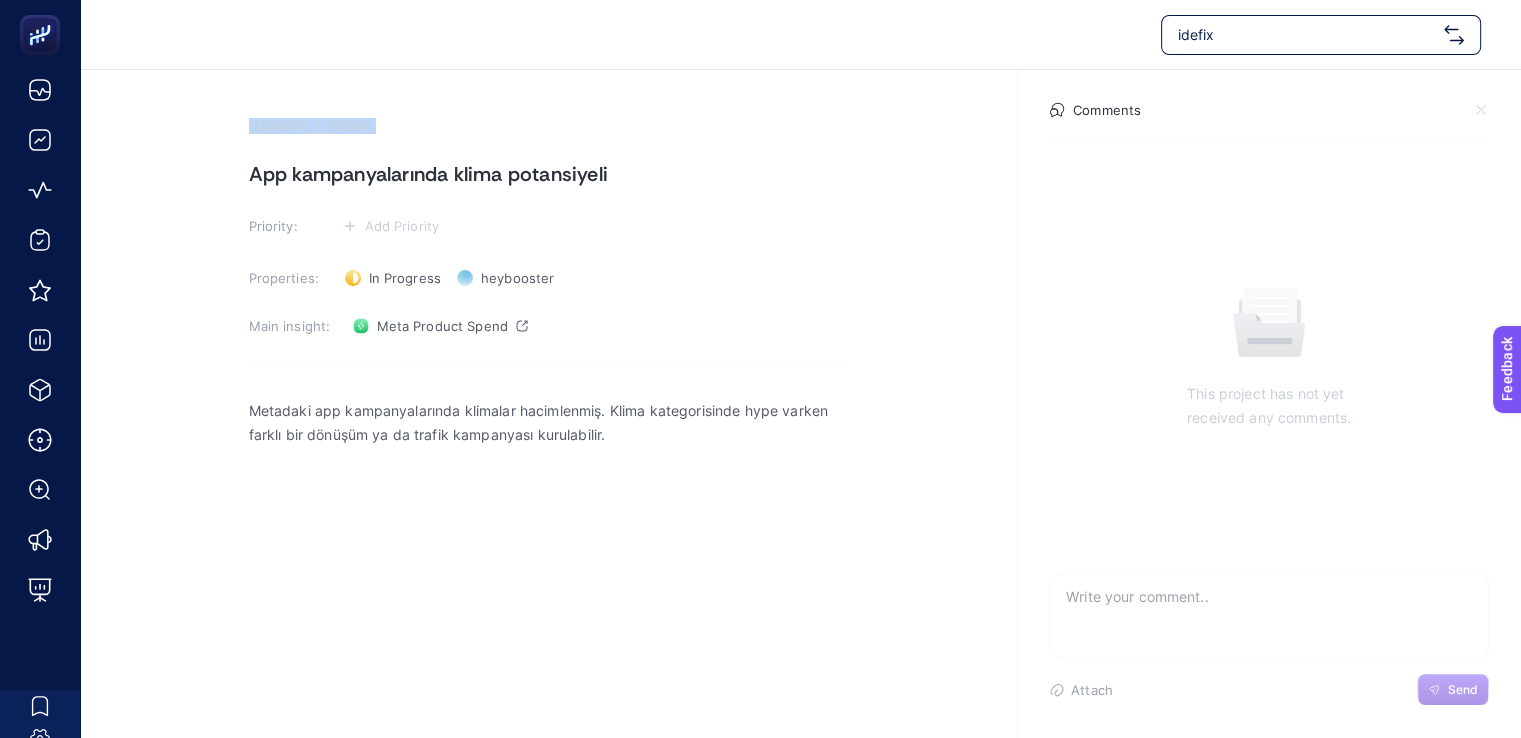 click on "[MONTH] 1, [YEAR] App kampanyalarında klima potansiyeli  Priority:   Add Priority   Properties:  In Progress Status heybooster  Owner  Main insight:  Meta Product Spend Metadaki app kampanyalarında klimalar hacimlenmiş. Klima kategorisinde hype varken farklı bir dönüşüm ya da trafik kampanyası kurulabilir.   Comments   This project has not yet  received any comments.  Attach Send" at bounding box center [800, 428] 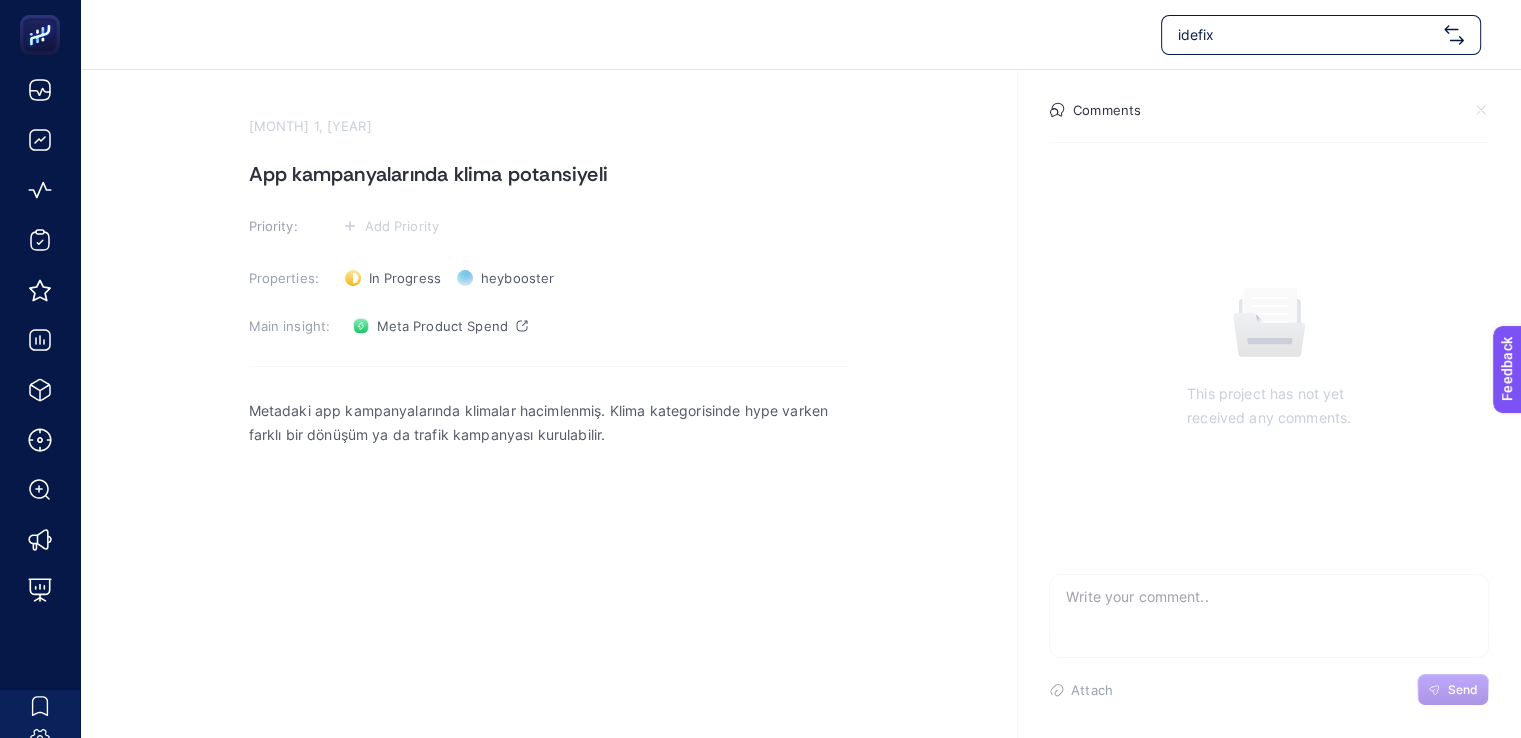 click on "App kampanyalarında klima potansiyeli" at bounding box center (549, 174) 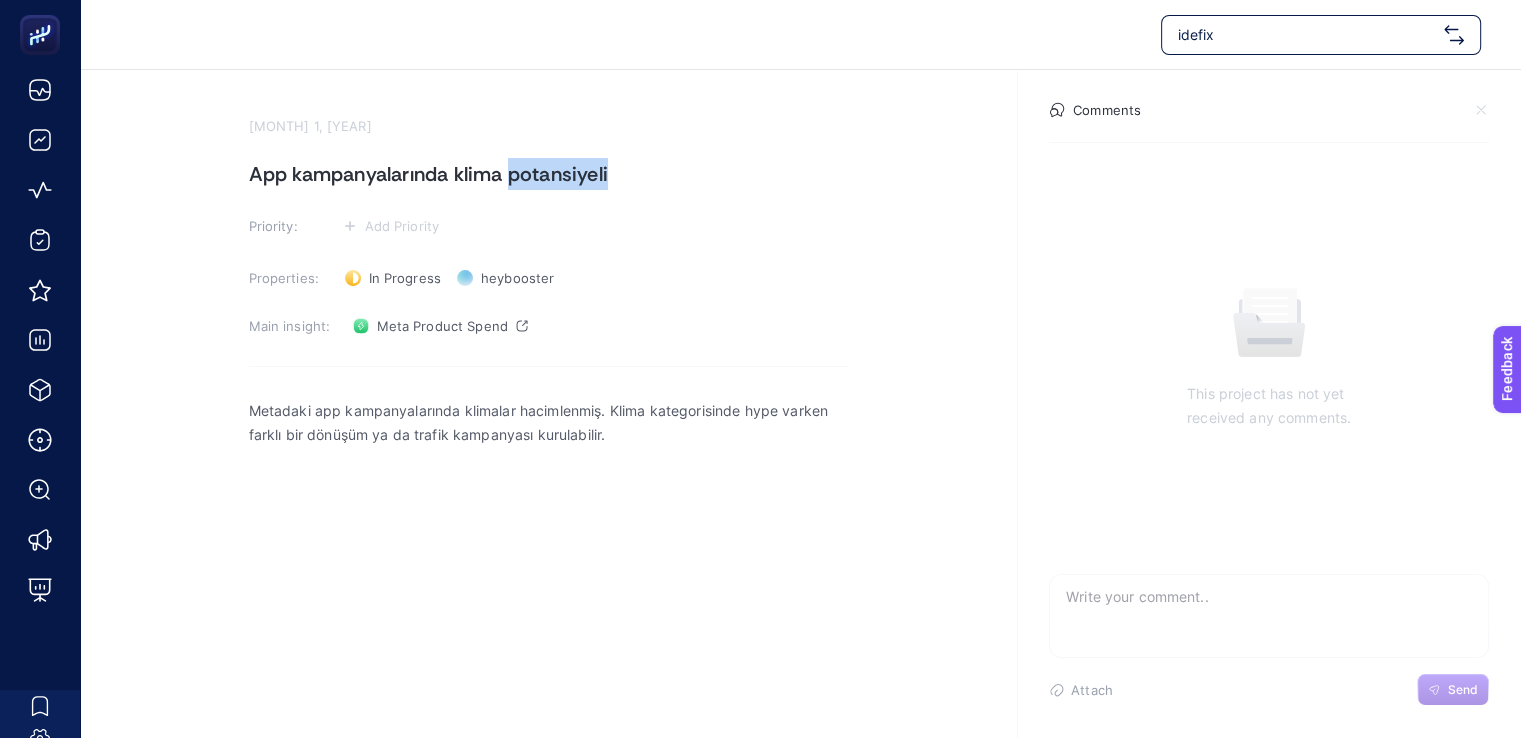 click on "App kampanyalarında klima potansiyeli" at bounding box center [549, 174] 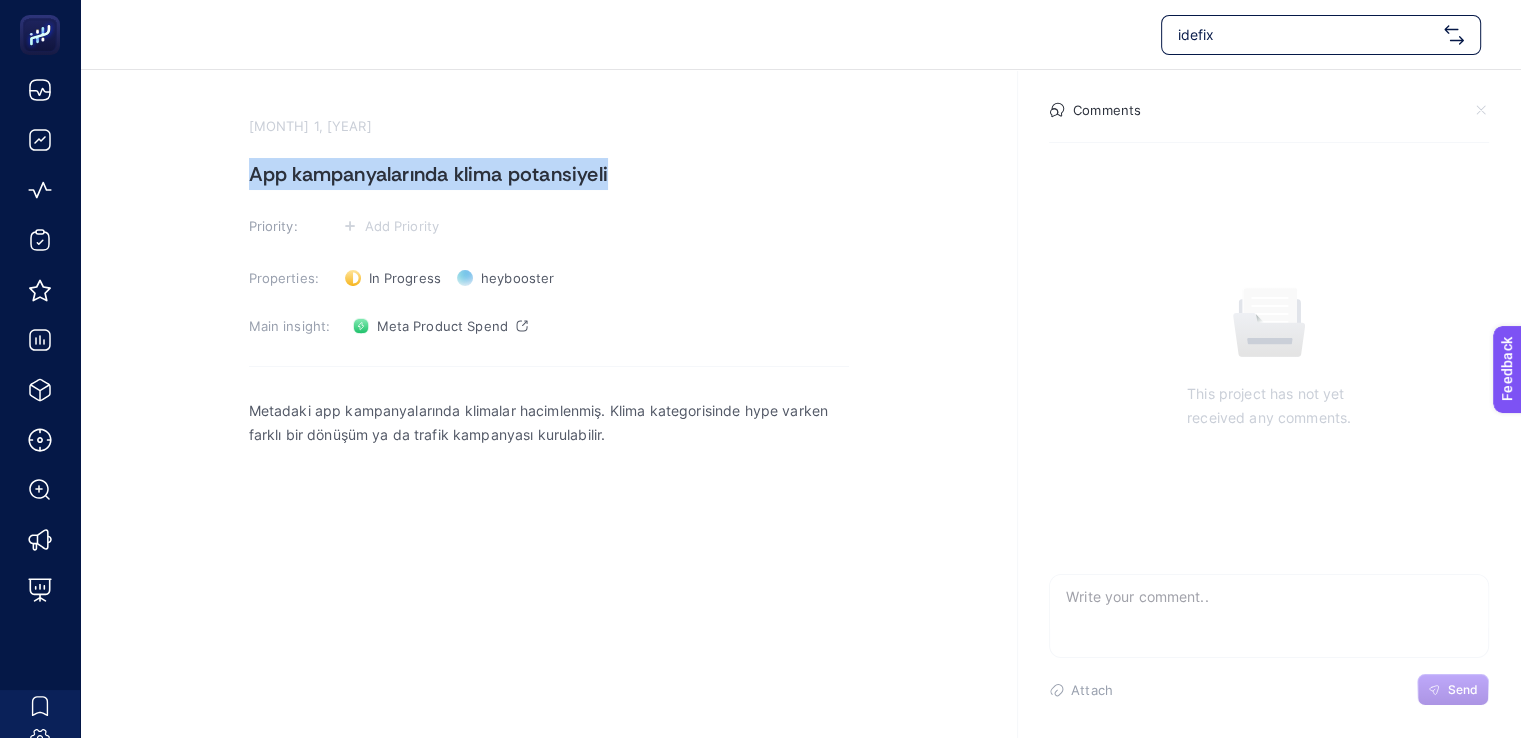 click on "App kampanyalarında klima potansiyeli" at bounding box center (549, 174) 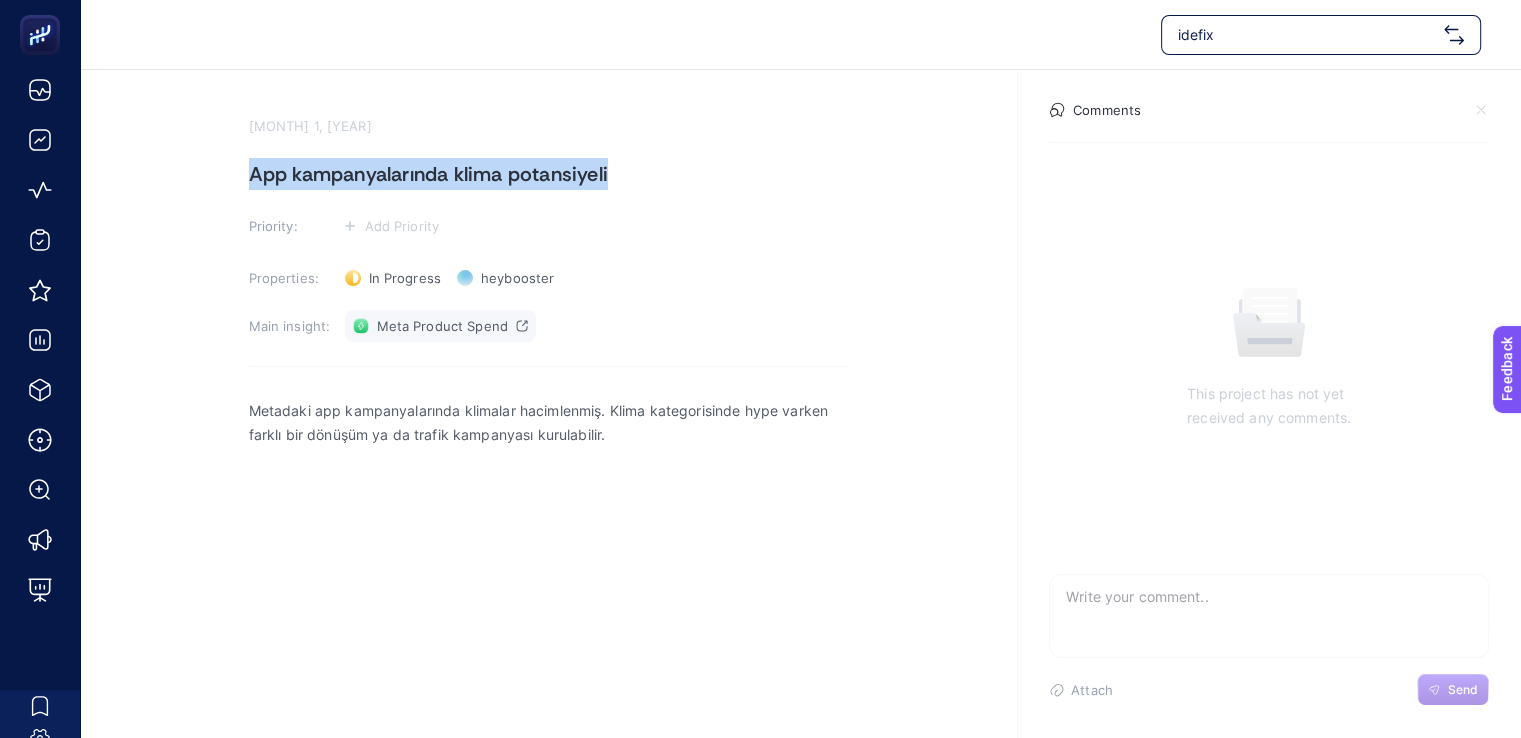 click on "Meta Product Spend" at bounding box center (442, 326) 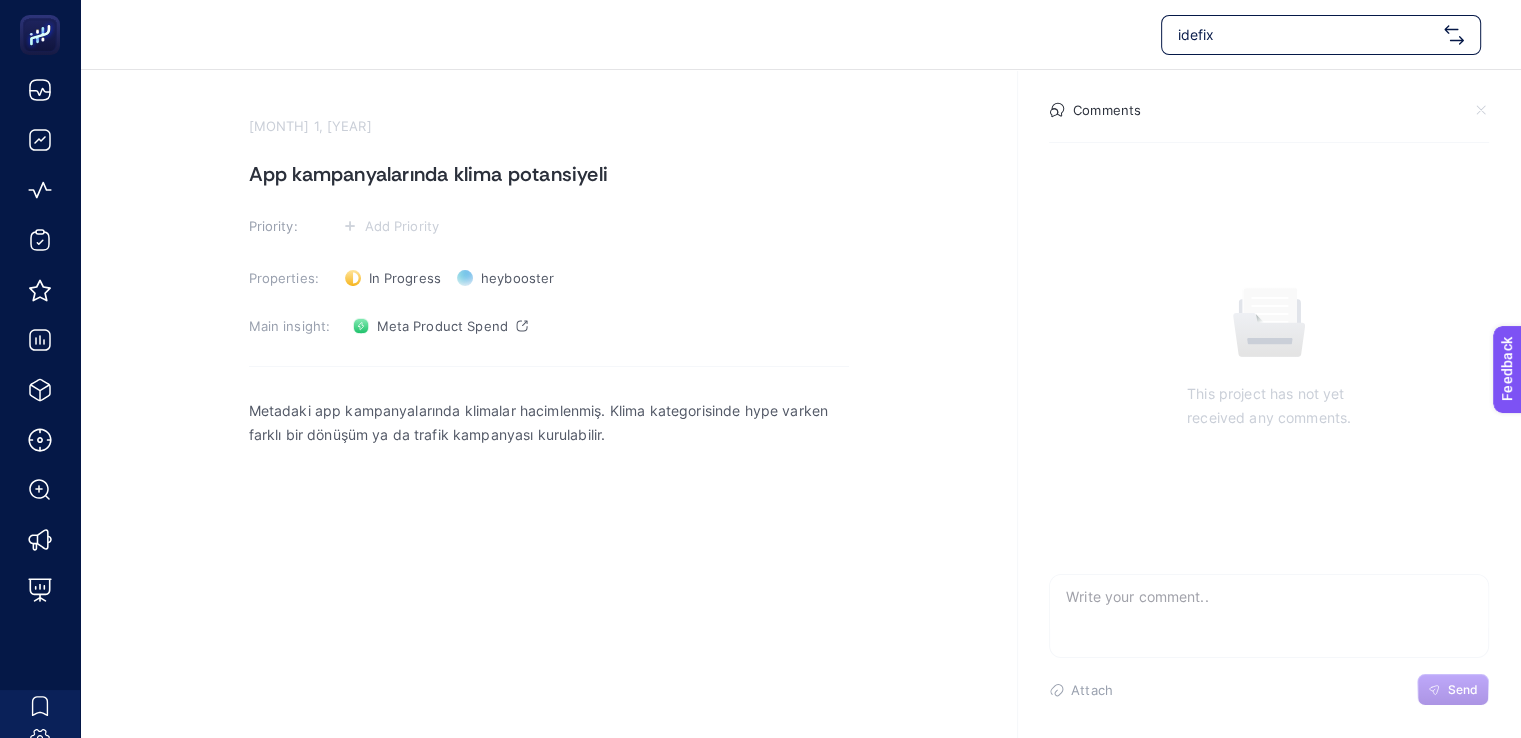 click on "[MONTH] 1, [YEAR] App kampanyalarında klima potansiyeli  Priority:   Add Priority   Properties:  In Progress Status heybooster  Owner  Main insight:  Meta Product Spend Metadaki app kampanyalarında klimalar hacimlenmiş. Klima kategorisinde hype varken farklı bir dönüşüm ya da trafik kampanyası kurulabilir.   Comments   This project has not yet  received any comments.  Attach Send" at bounding box center (800, 428) 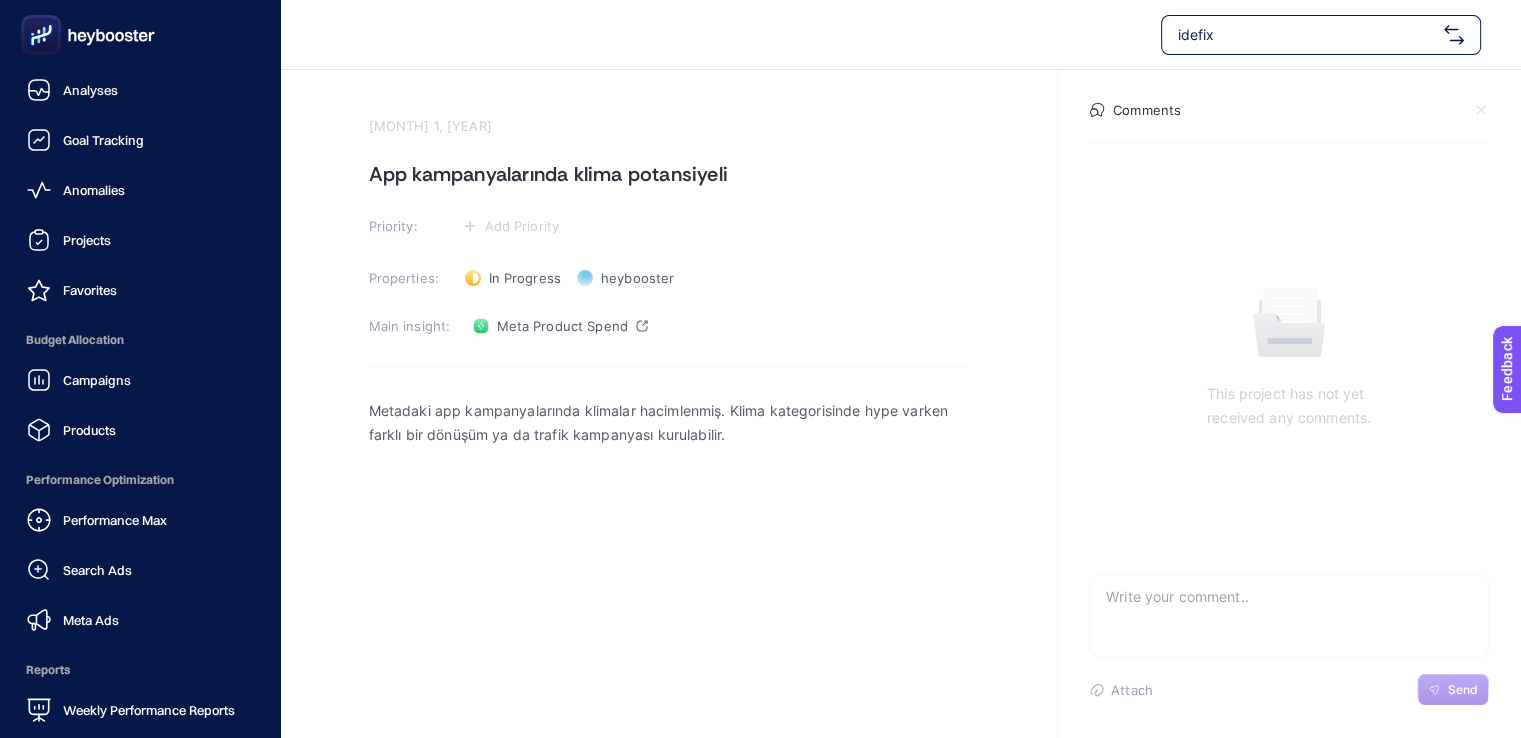 click 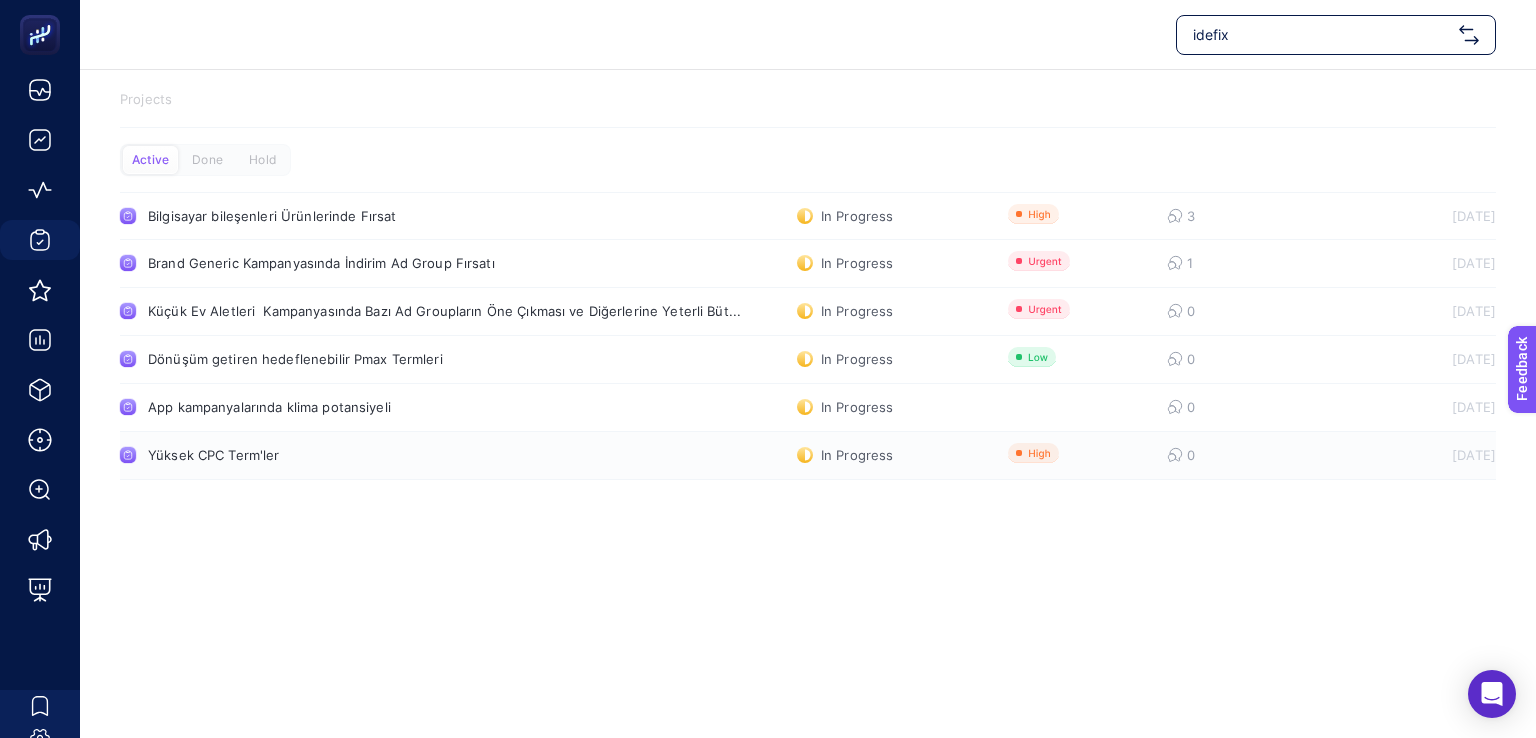 click on "Yüksek CPC Term'ler" at bounding box center (379, 455) 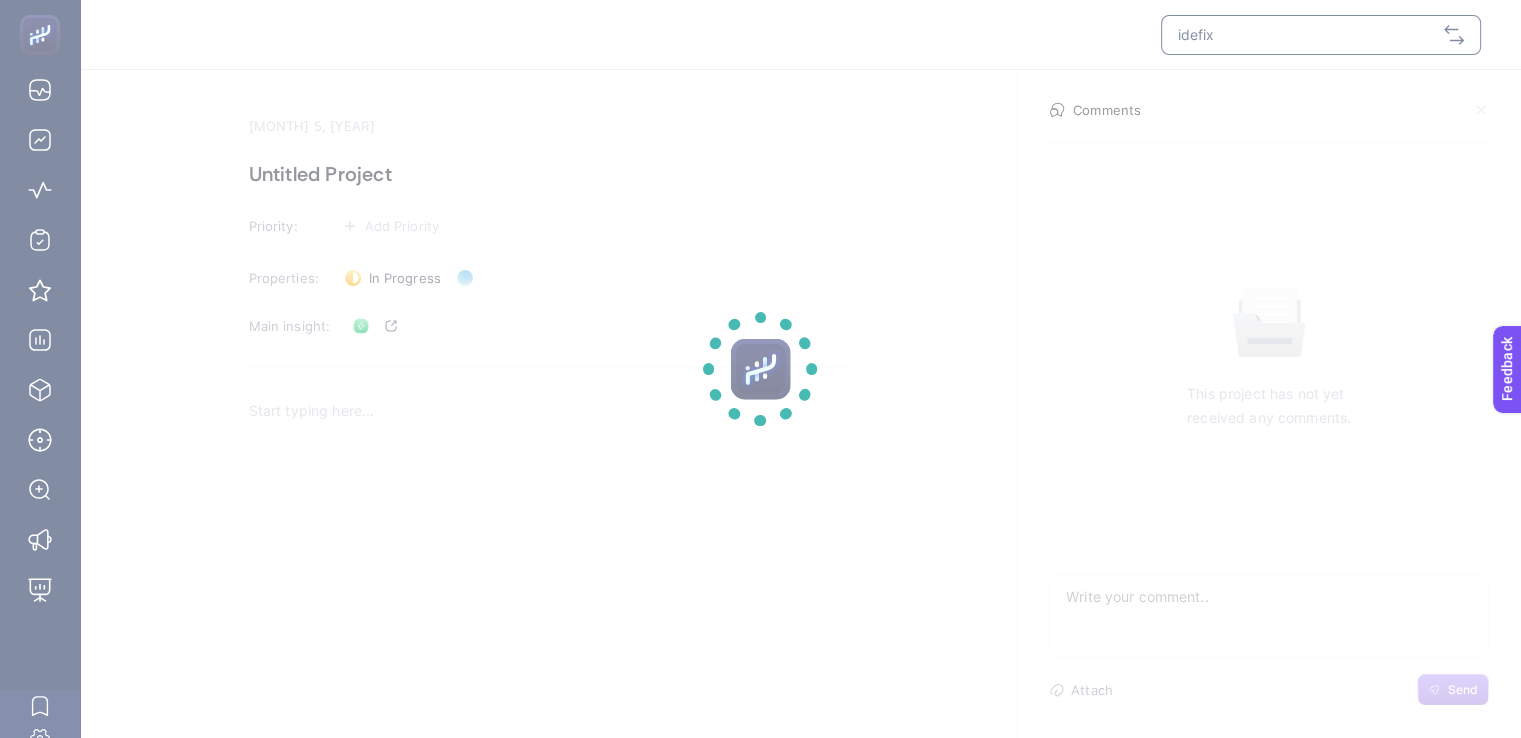 scroll, scrollTop: 6, scrollLeft: 0, axis: vertical 